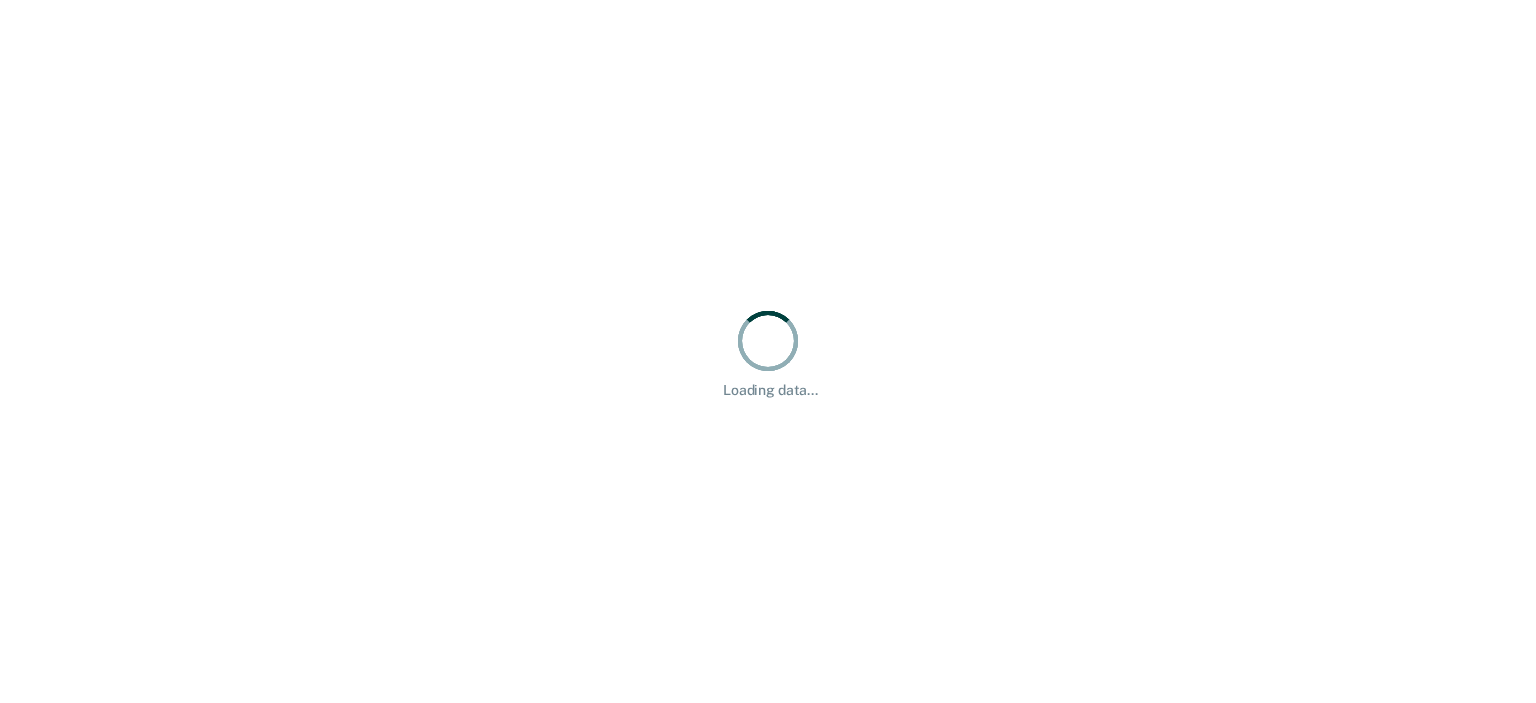 scroll, scrollTop: 0, scrollLeft: 0, axis: both 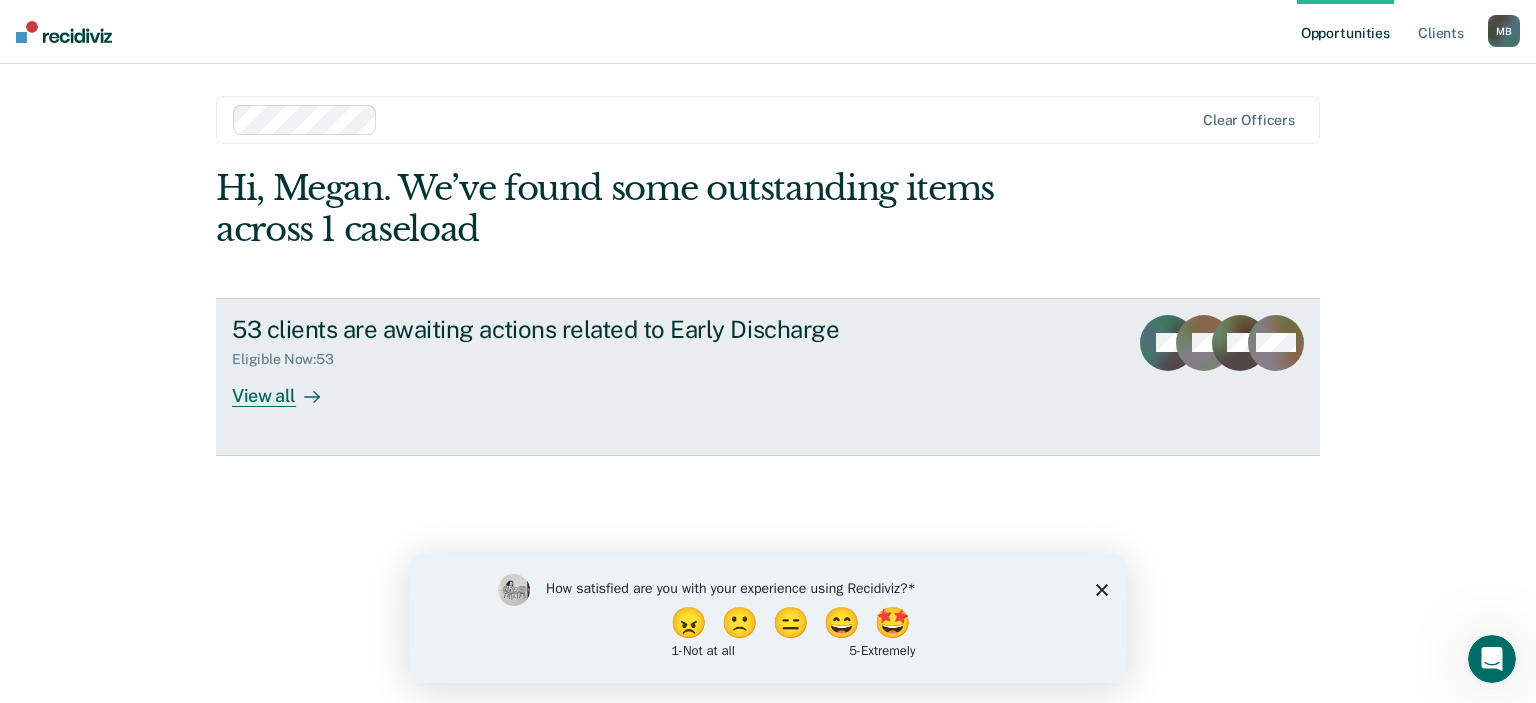 click on "View all" at bounding box center (288, 387) 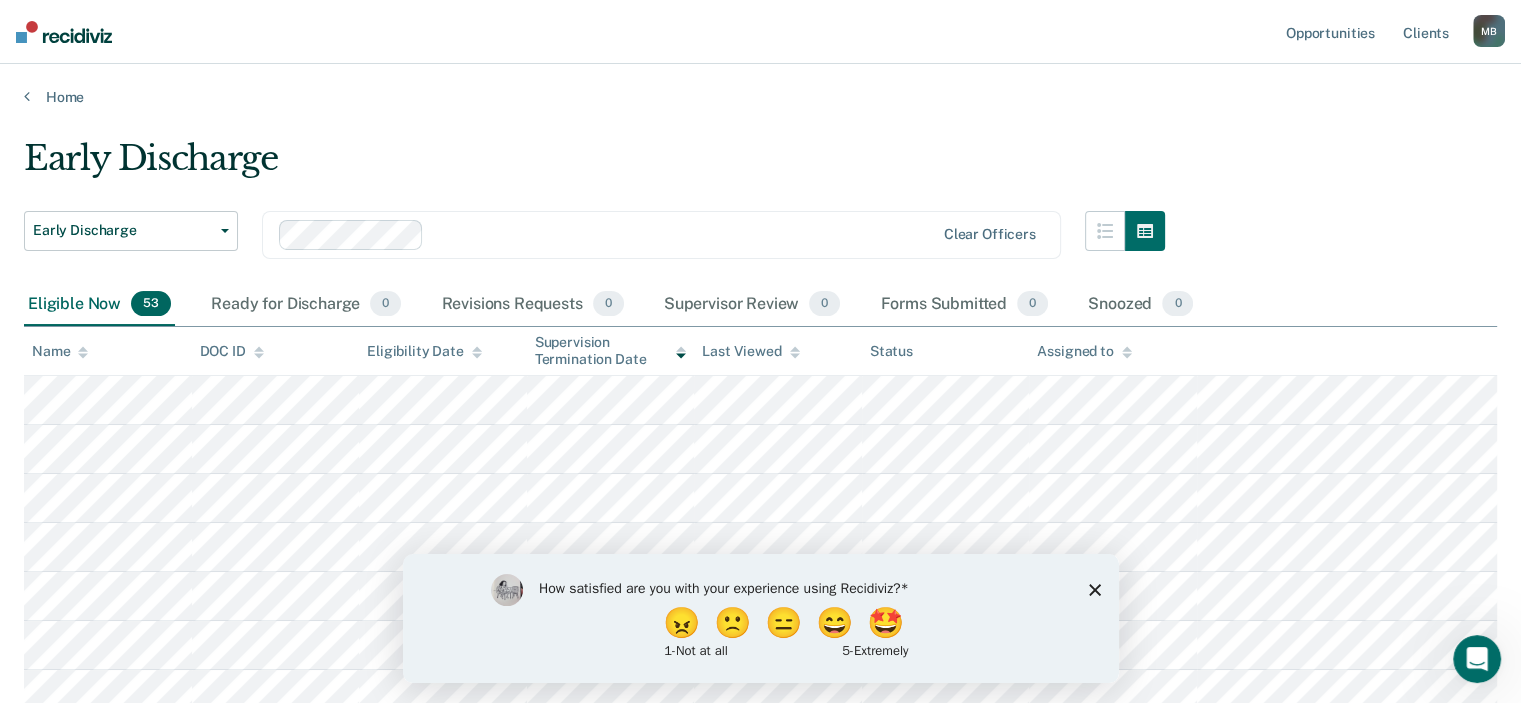 click 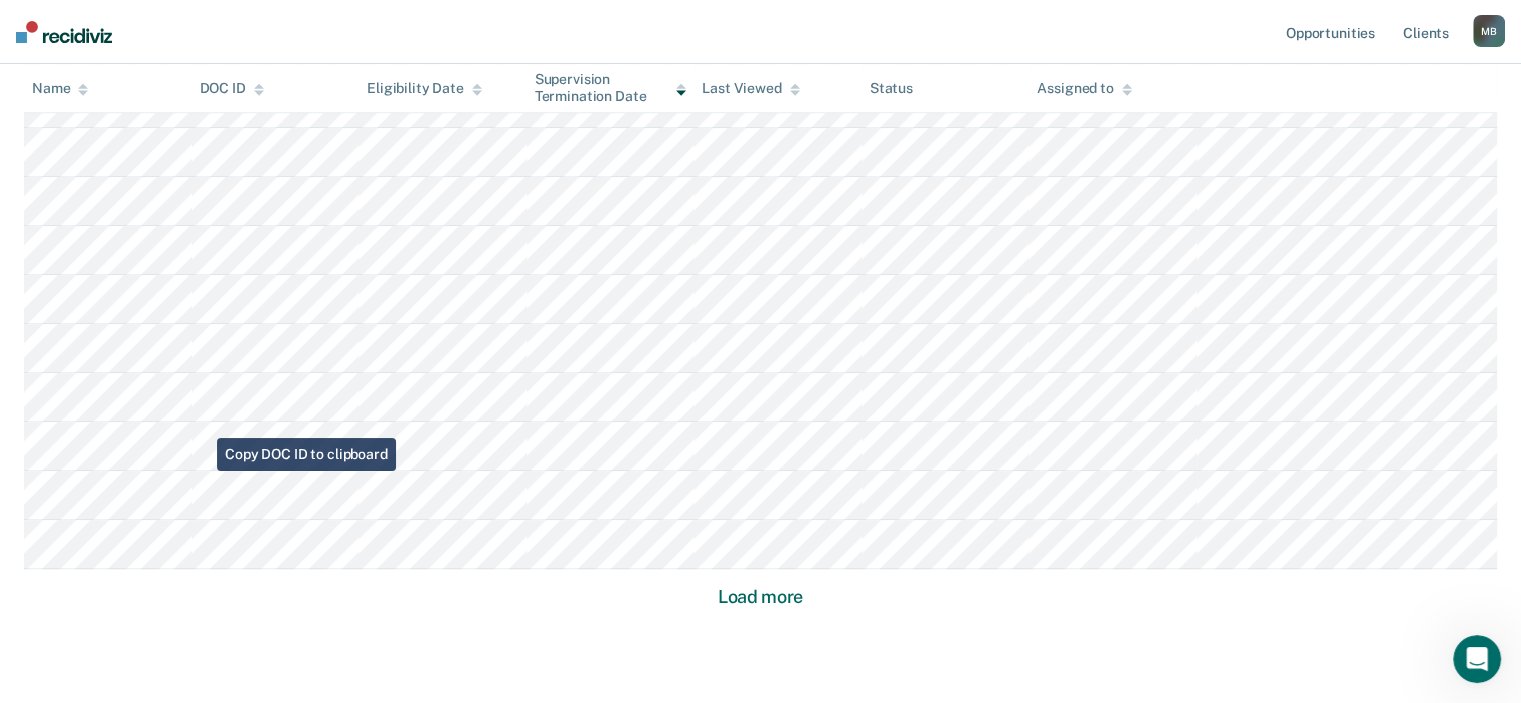 scroll, scrollTop: 1300, scrollLeft: 0, axis: vertical 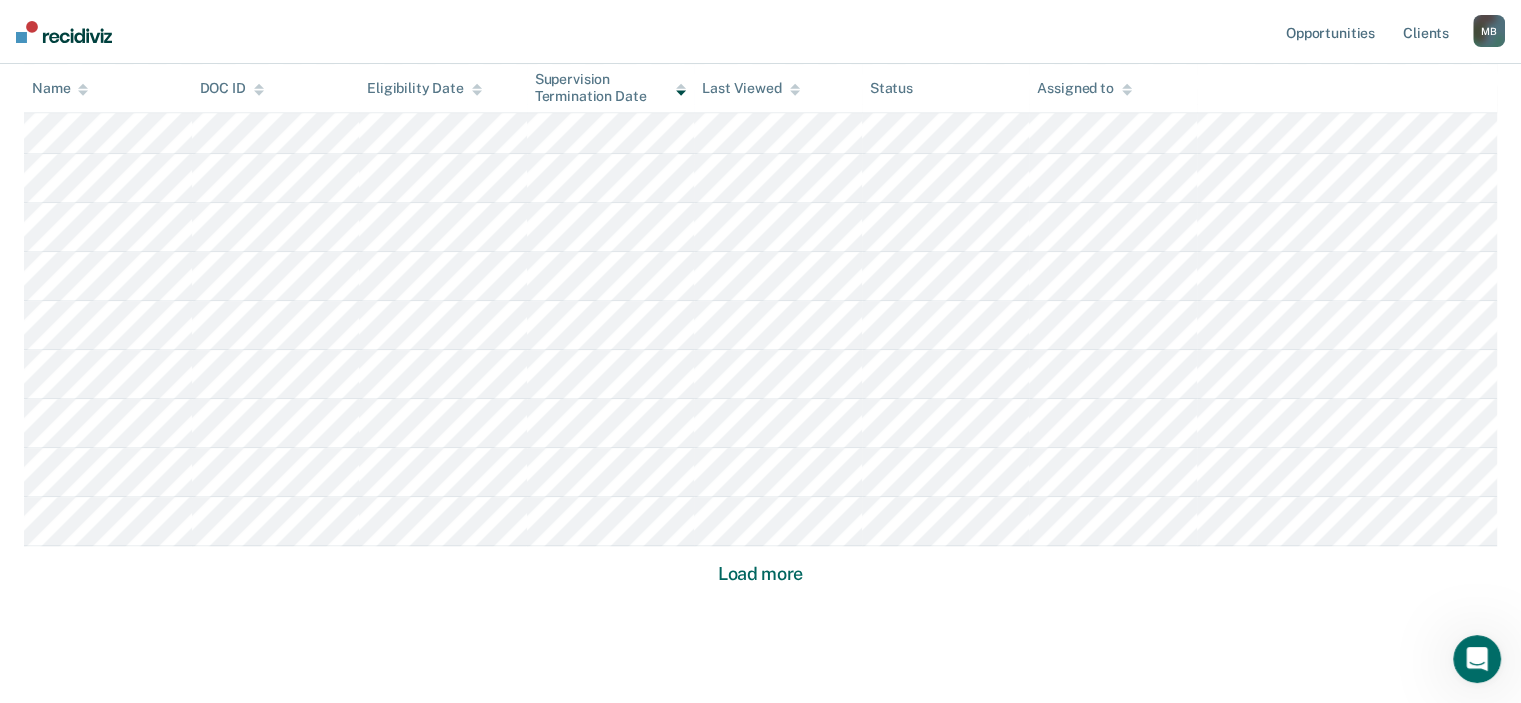 click on "Load more" at bounding box center [760, 574] 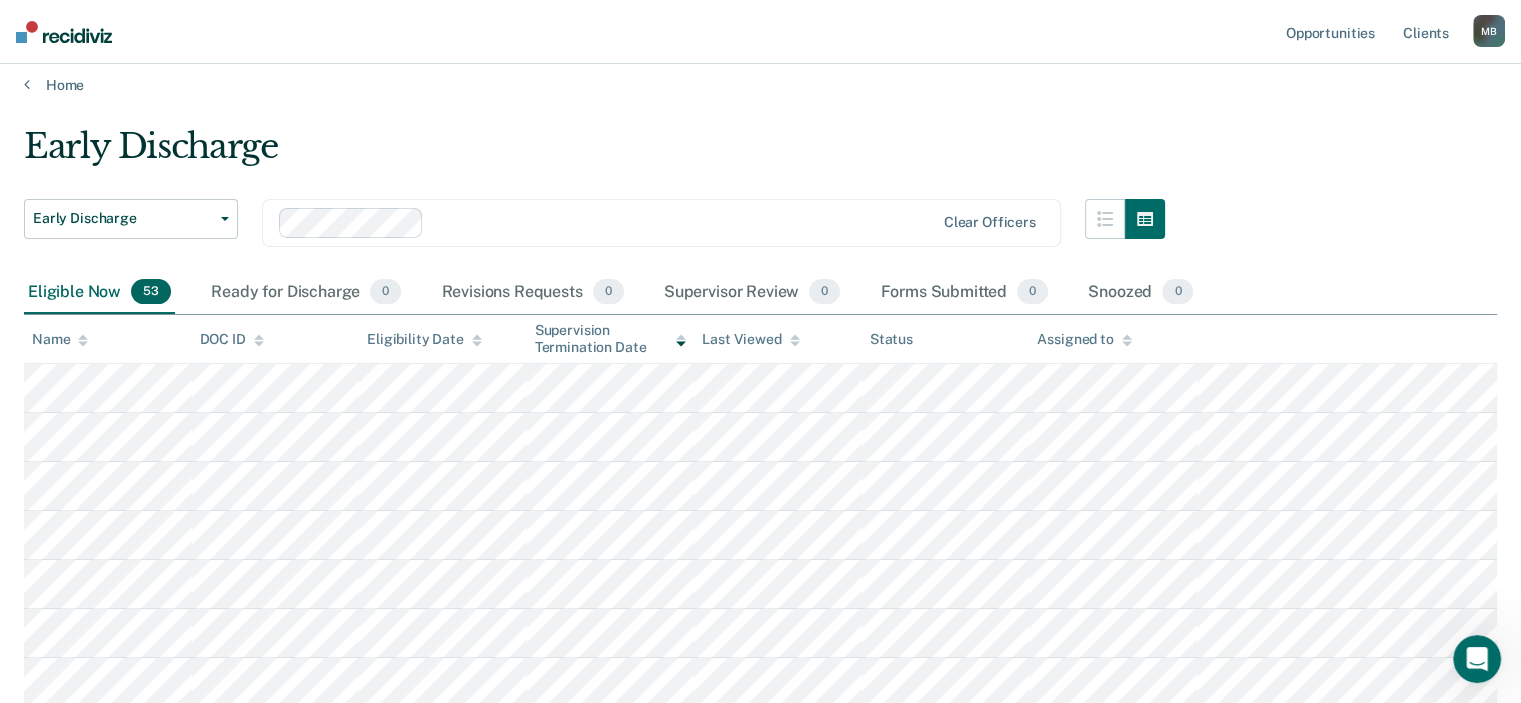 scroll, scrollTop: 0, scrollLeft: 0, axis: both 